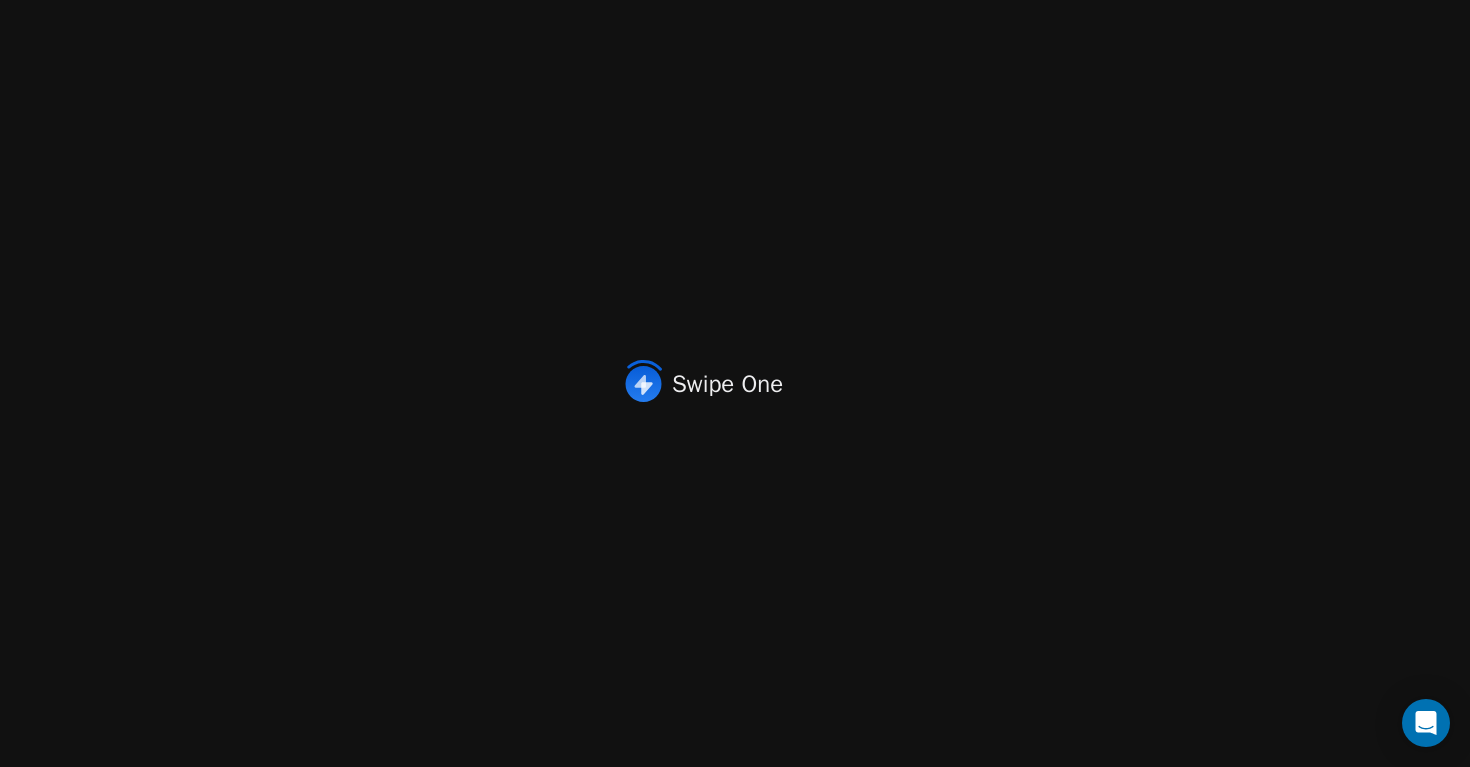 scroll, scrollTop: 0, scrollLeft: 0, axis: both 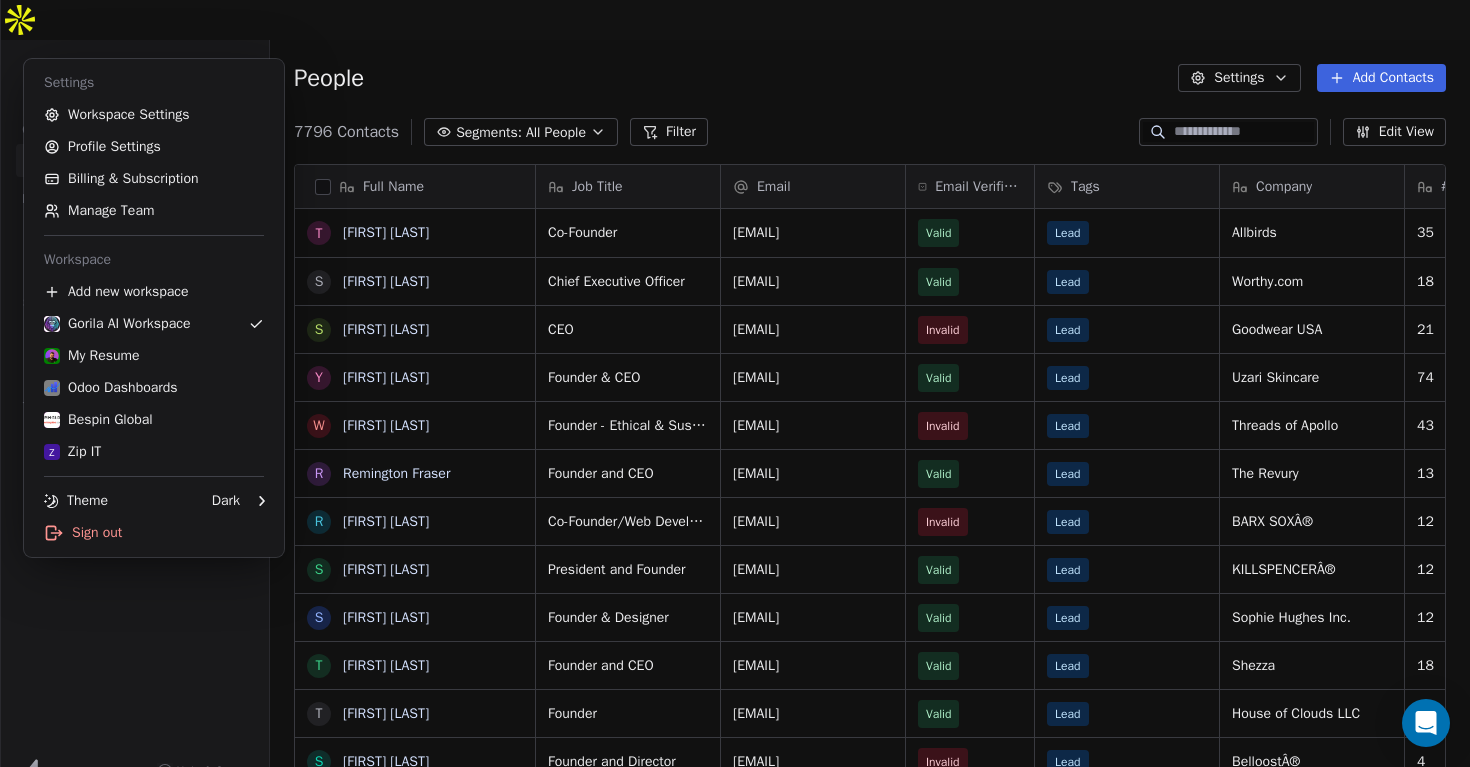 click on "Filter Edit View Tag Add to Sequence Export Full Name T Tim Brown S Steven Schneider S Stephen Liquori Y Yasmin Zachary W Wakkas Sachwani R Remington Fraser R Roshan Gowlikar S Spencer Nikosey S Sophie Hughes T Tiffany Gil T Taoran Heitner S Sharon Sackey S Samantha Hoff S Stephen Barnett W Weston Jenkins R Rhyan McCoy S Sharon Dranko T Tiffany Acosta R Randy Goldberg S Shilpa Shah S Sophia Edelstein S Shelley Cook R Rebecca Buckley S Sydney Kobak T Tanaz Shayan T Troy Medford R Robert Manse R Ryan Williams S Sadia Sharmin S Samira Baraki S Shaun Paterson S Stephanie Davis S Sheridan French Job Title Email Email Verification Status Tags Company # Employees Country Industry Website Co-Founder tim@allbirds.com Valid Lead Allbirds 35 United States apparel & fashion http://www.allbirds.com Chief Executive Officer Valid Lead 4" at bounding box center (735, 403) 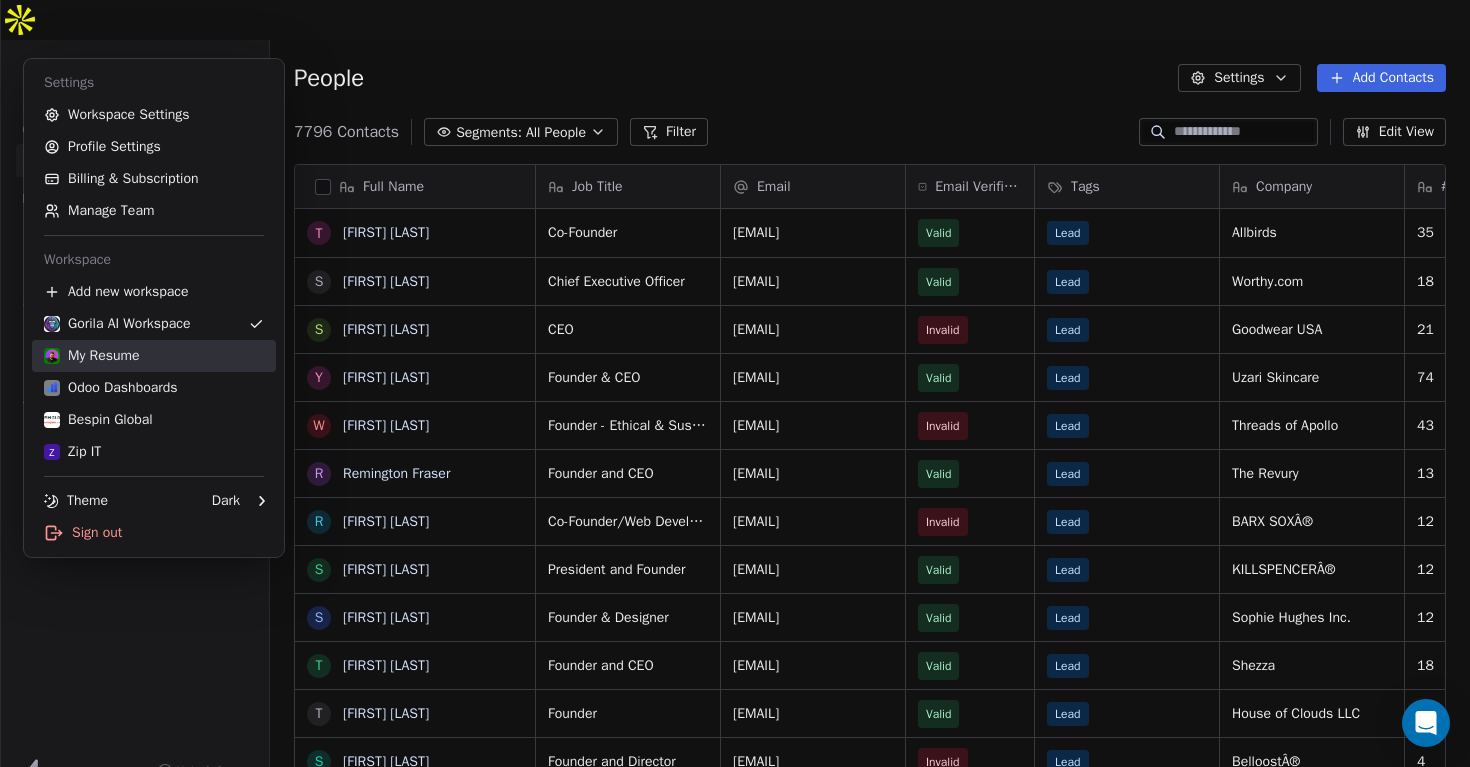 click on "My Resume" at bounding box center (154, 356) 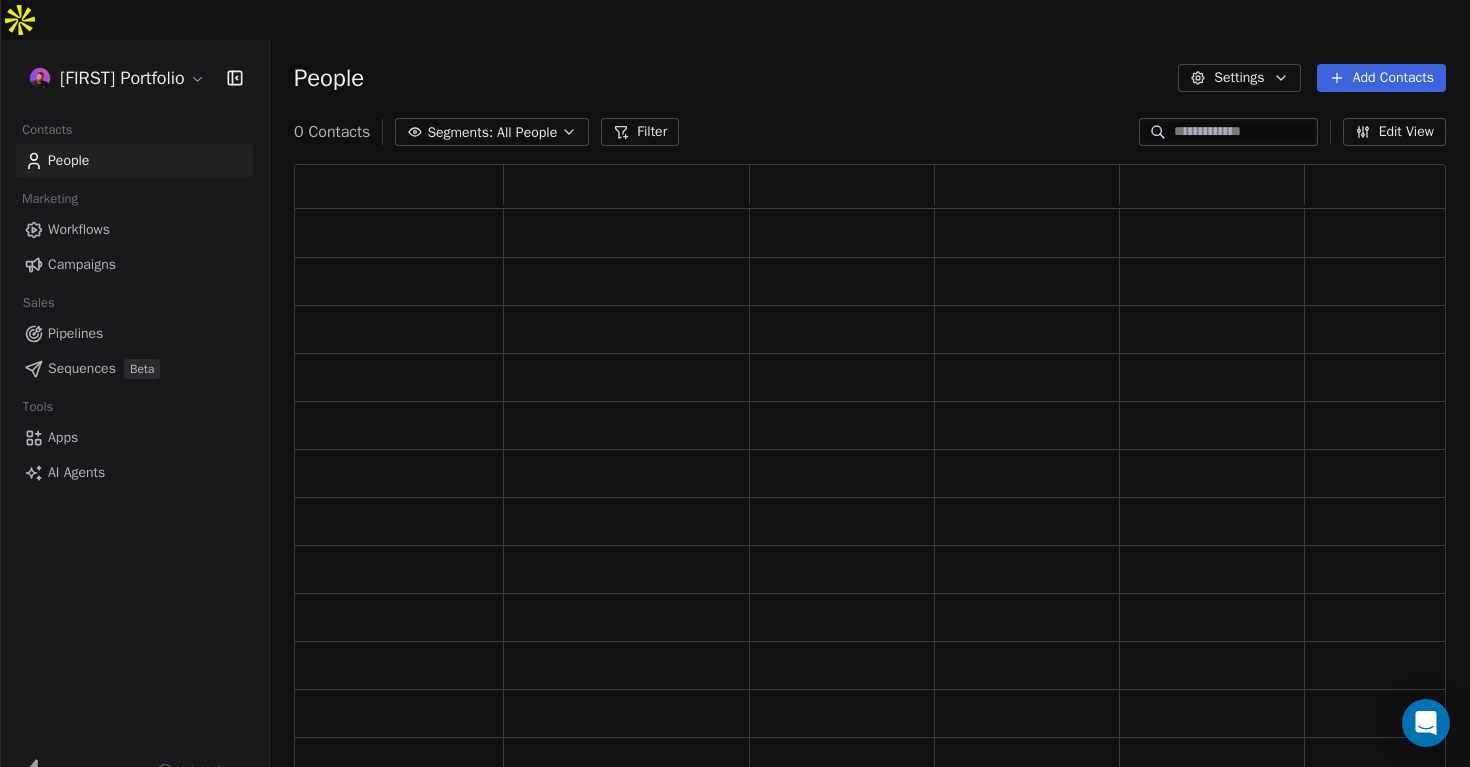 scroll, scrollTop: 1, scrollLeft: 1, axis: both 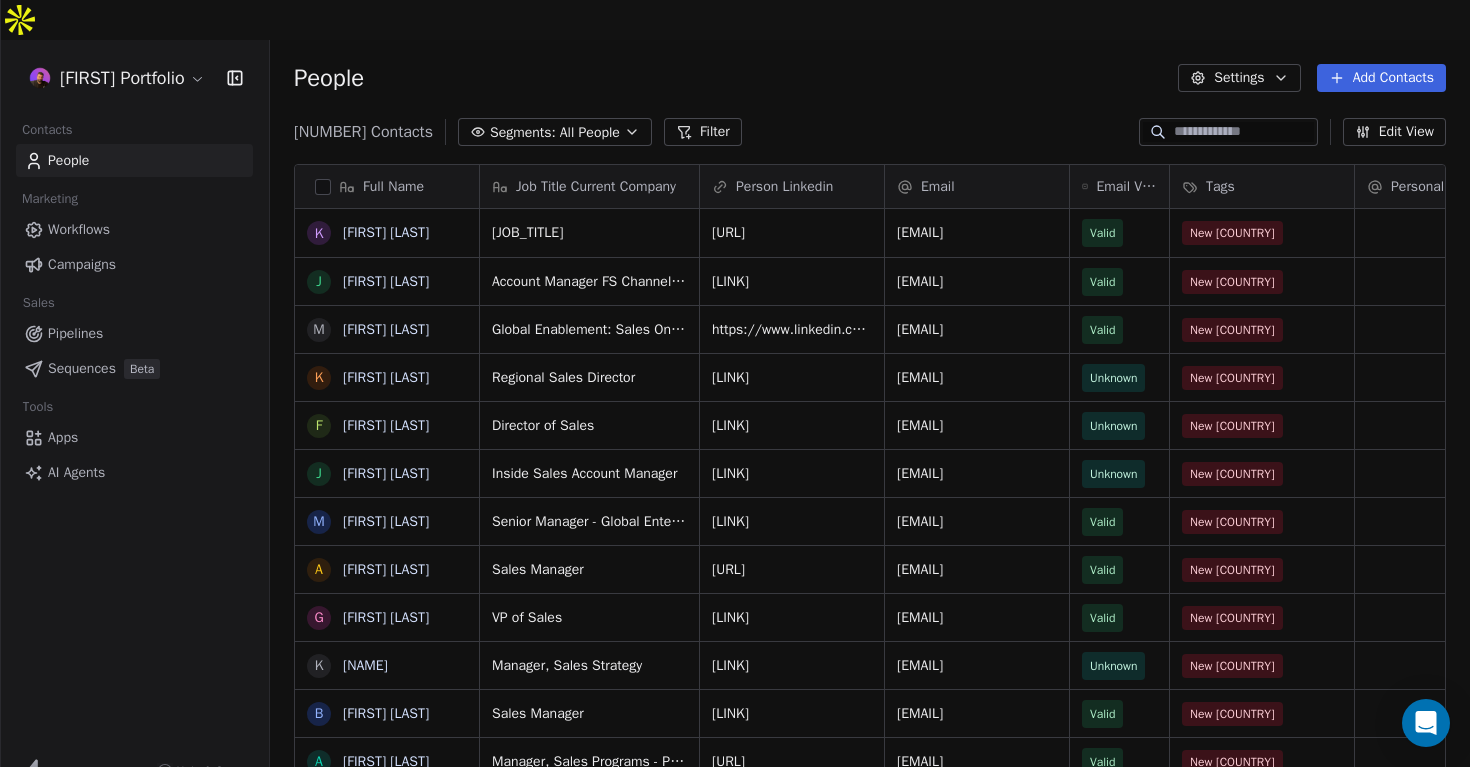 click on "AI Agents" at bounding box center [76, 472] 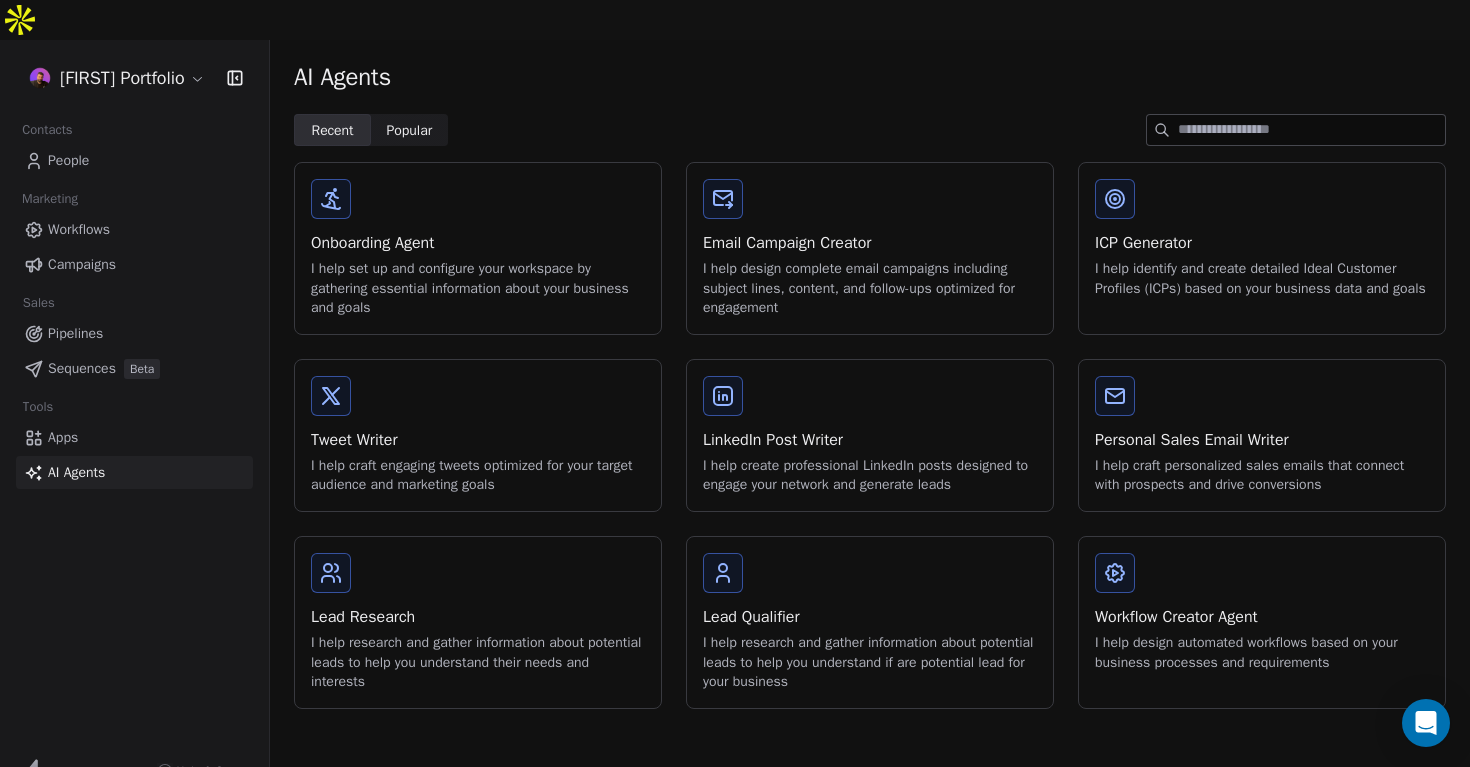 drag, startPoint x: 1126, startPoint y: 168, endPoint x: 890, endPoint y: 0, distance: 289.68948 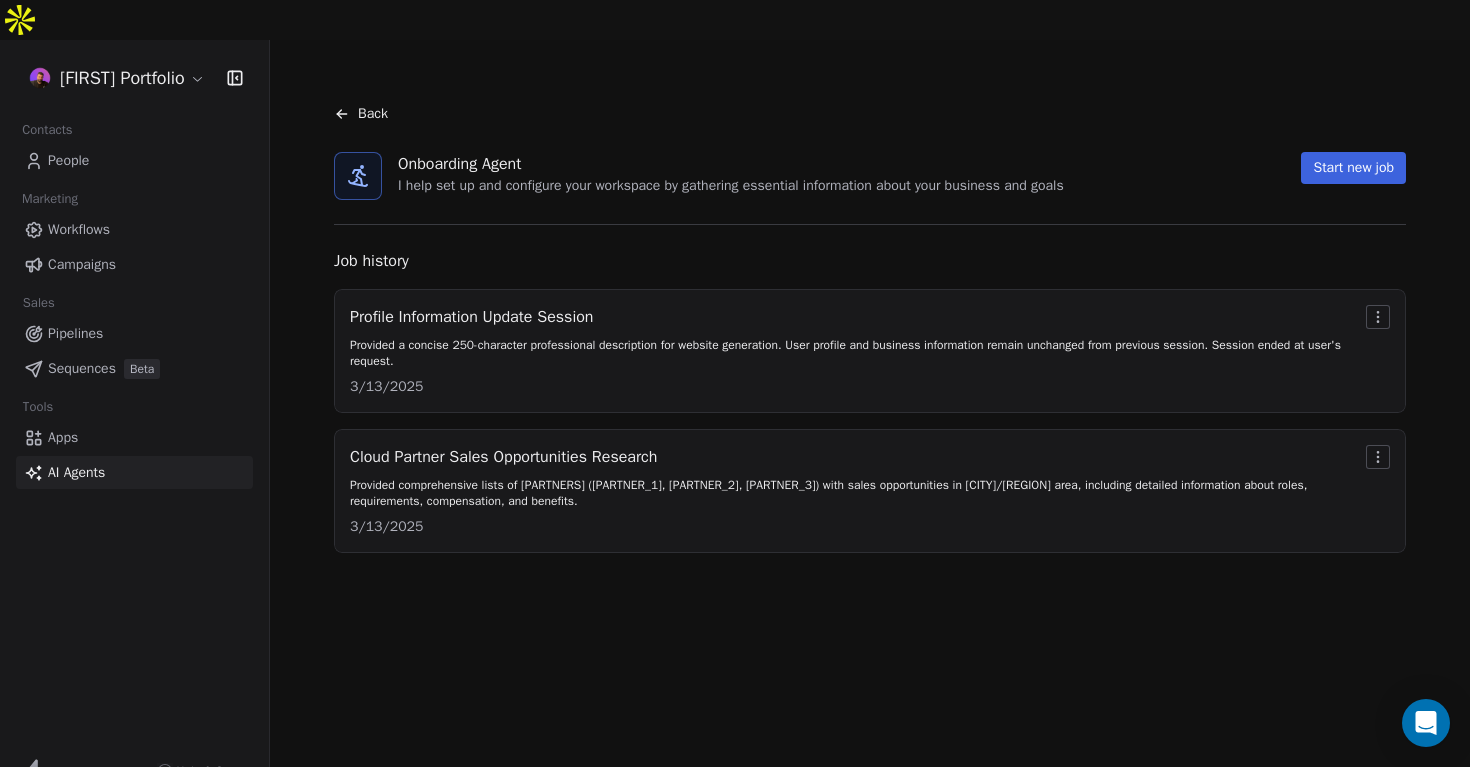 click on "Profile Information Update Session Provided a concise 250-character professional description for website generation. User profile and business information remain unchanged from previous session. Session ended at user's request. 3/13/2025" at bounding box center [854, 351] 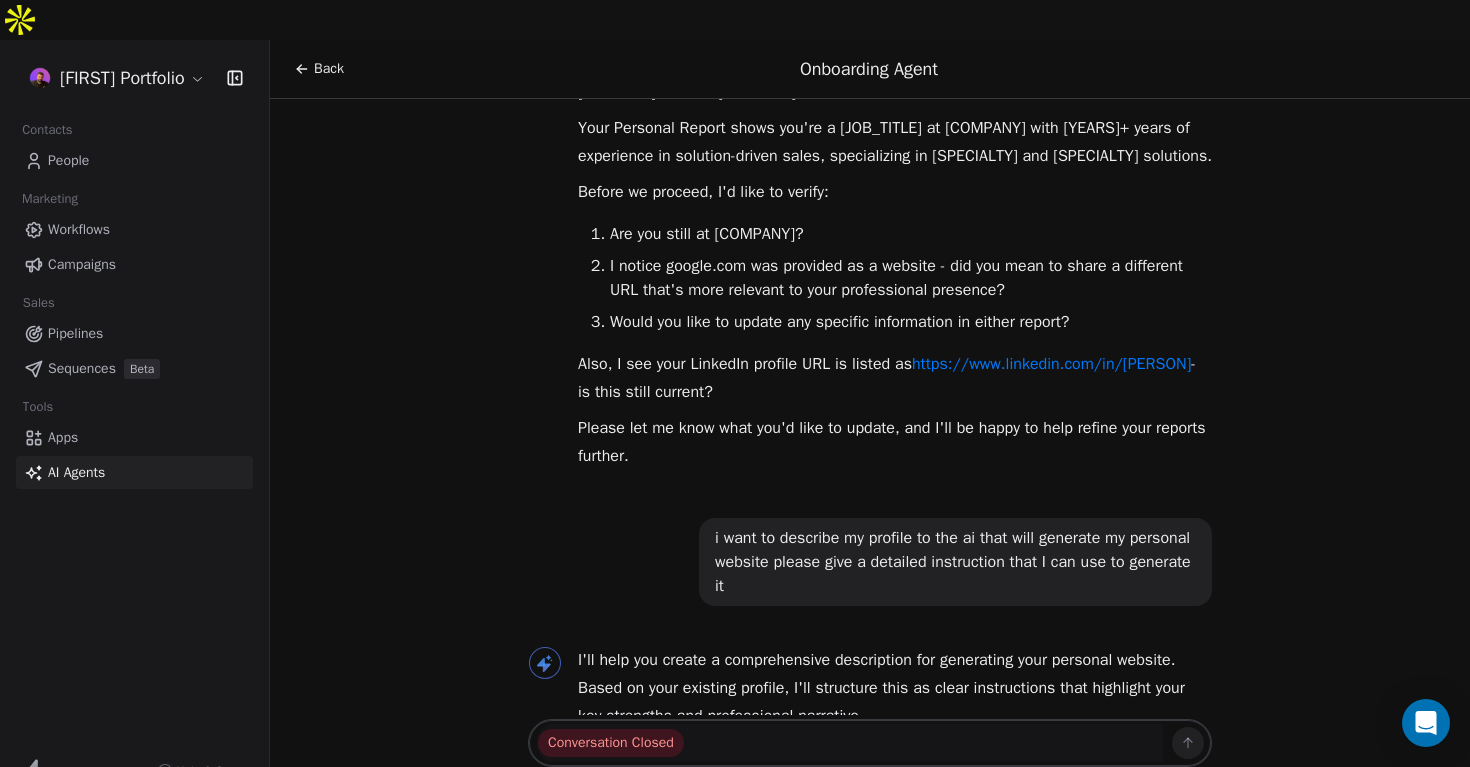 scroll, scrollTop: 0, scrollLeft: 0, axis: both 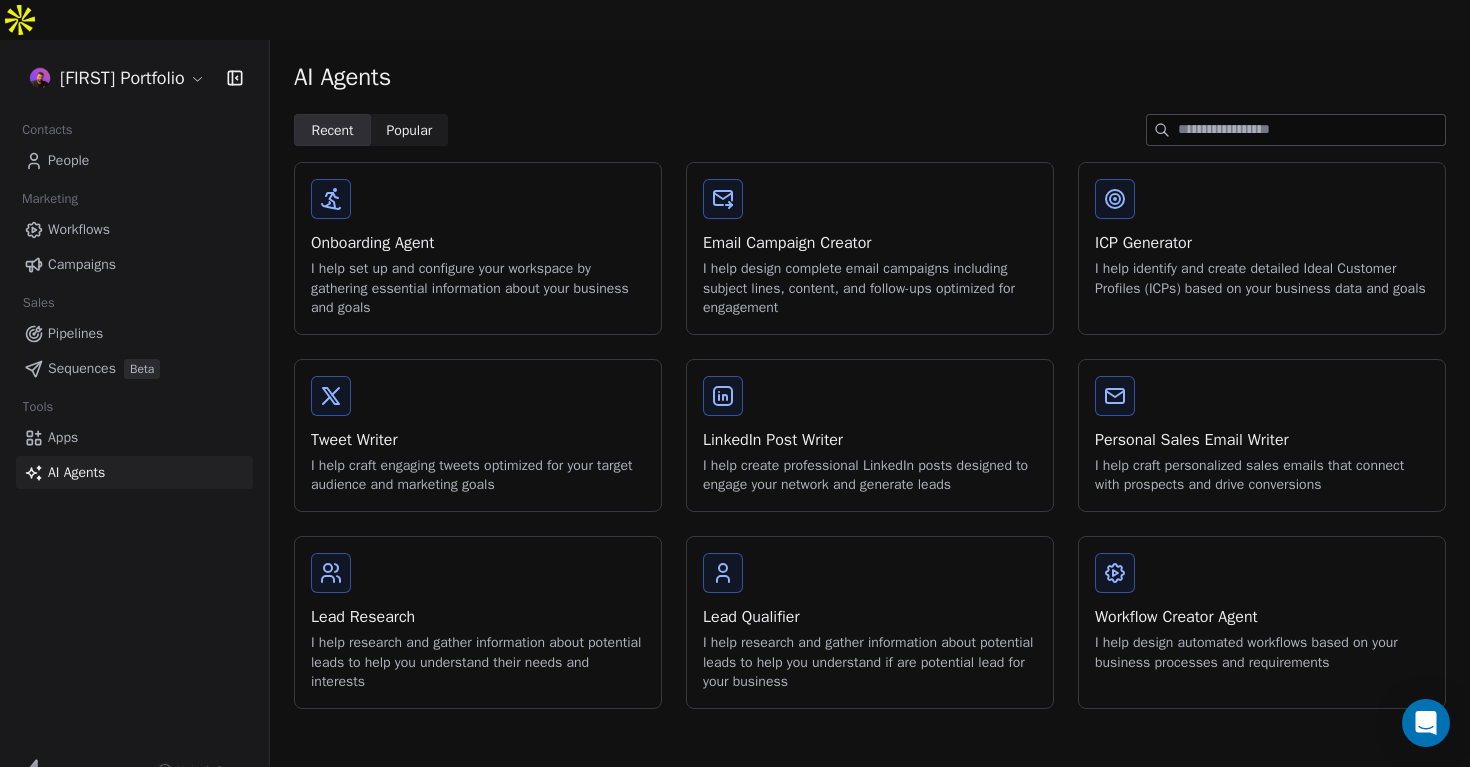 click on "Onboarding Agent" at bounding box center (478, 243) 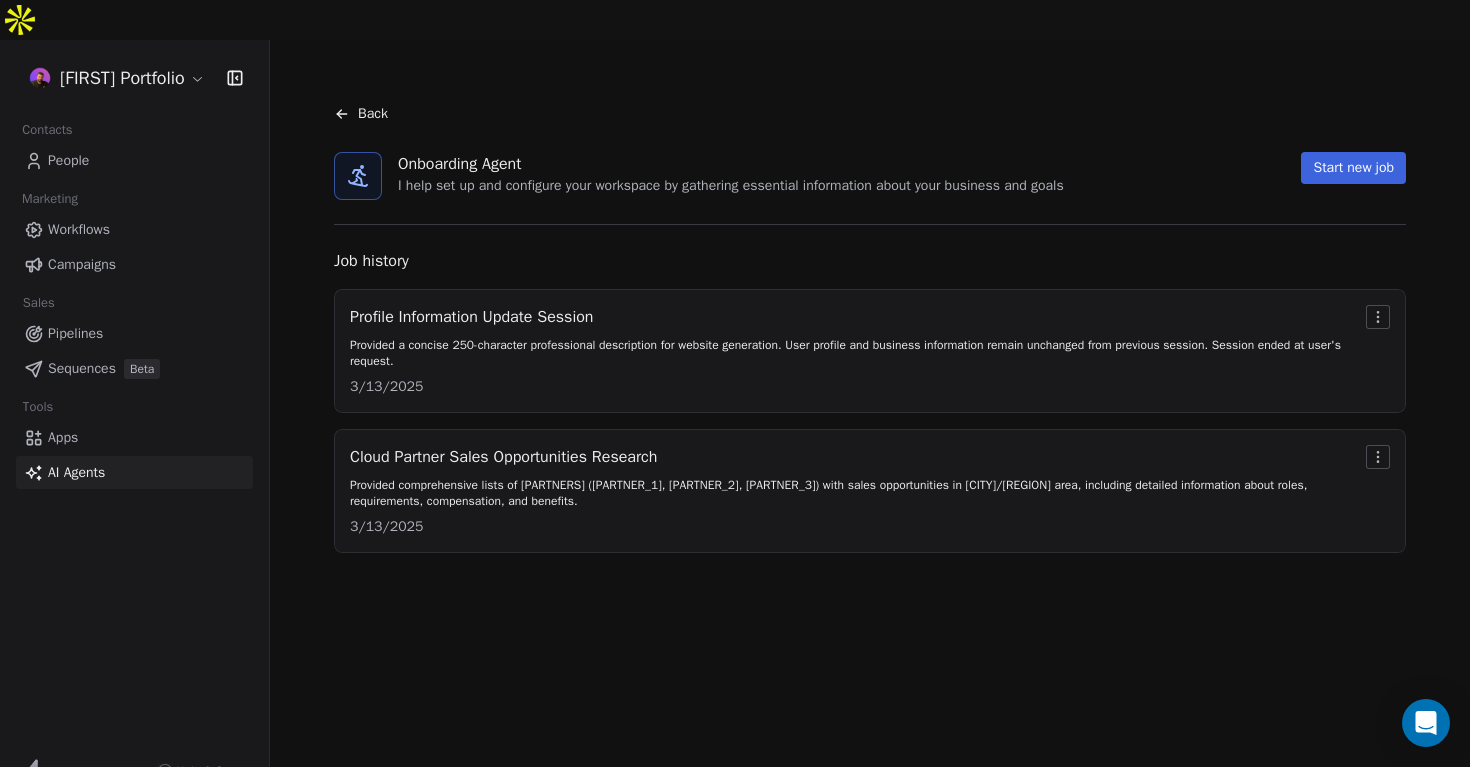click on "Start new job" at bounding box center [1353, 168] 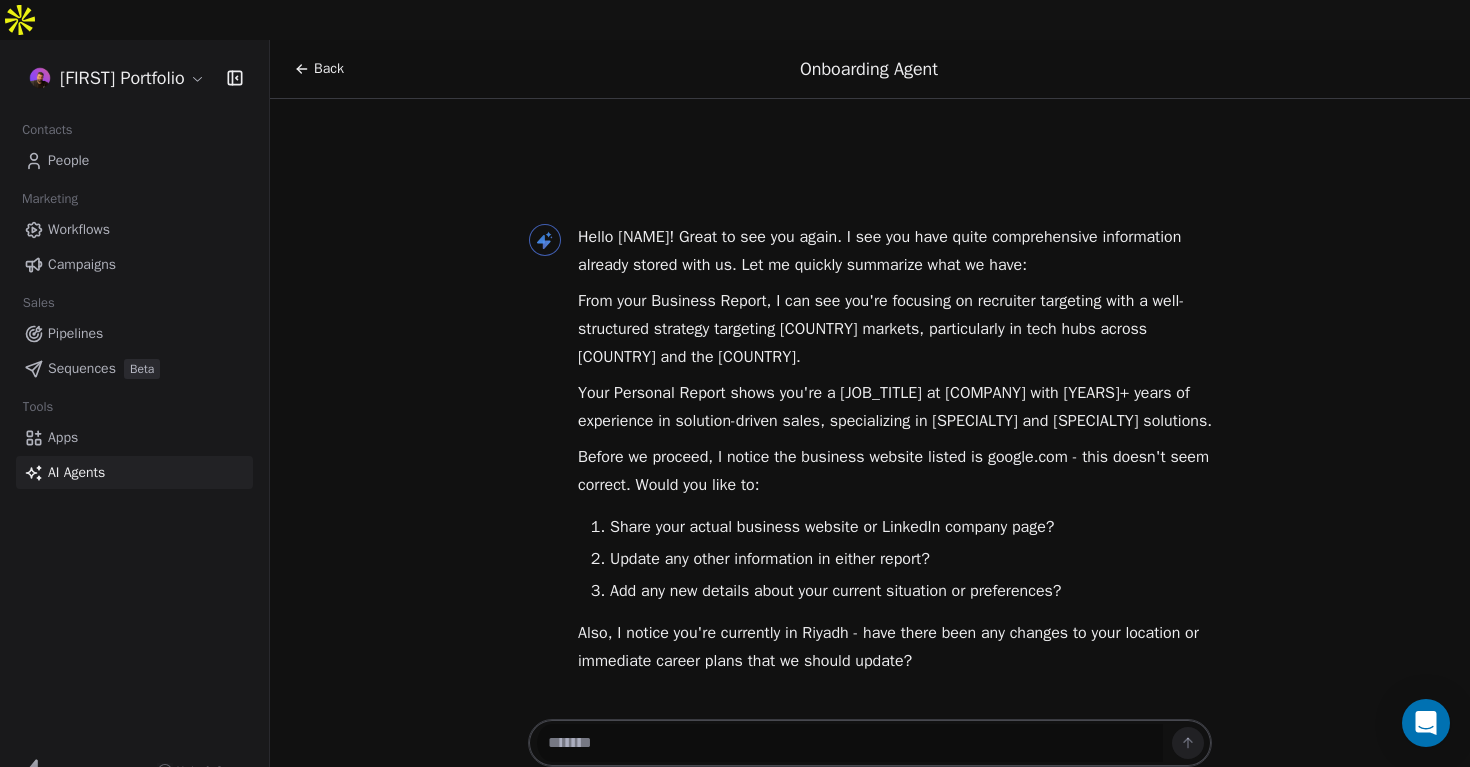 click at bounding box center [850, 743] 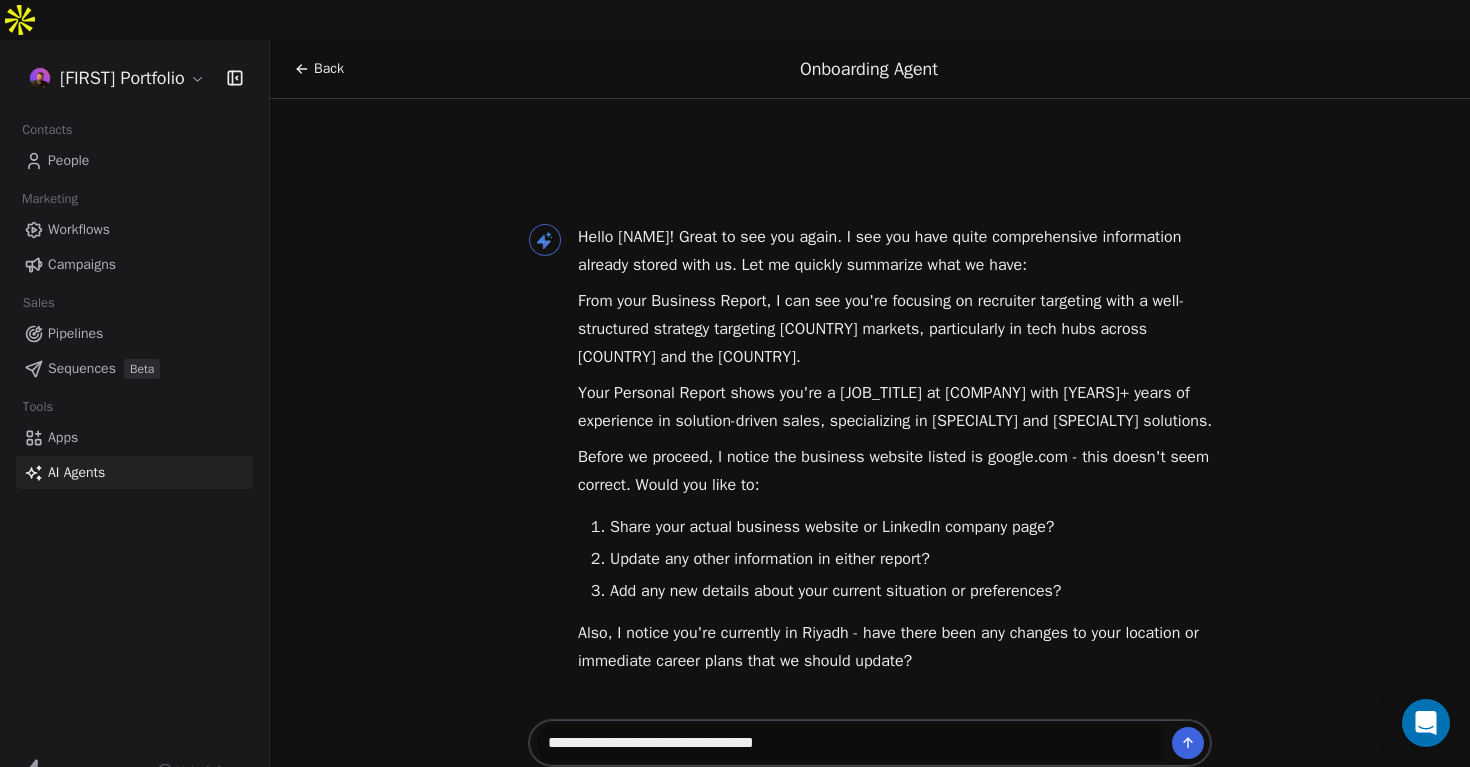 type on "**********" 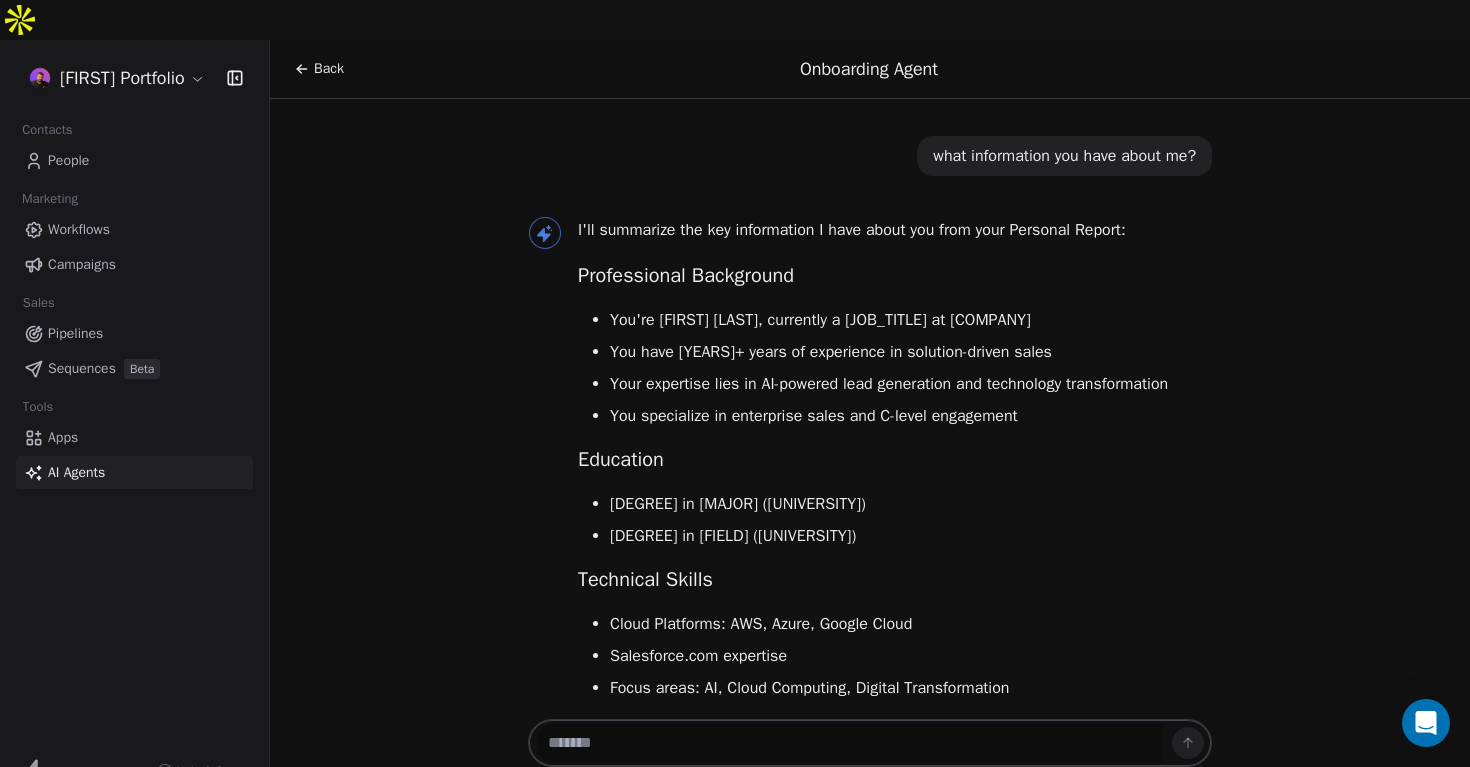 scroll, scrollTop: 492, scrollLeft: 0, axis: vertical 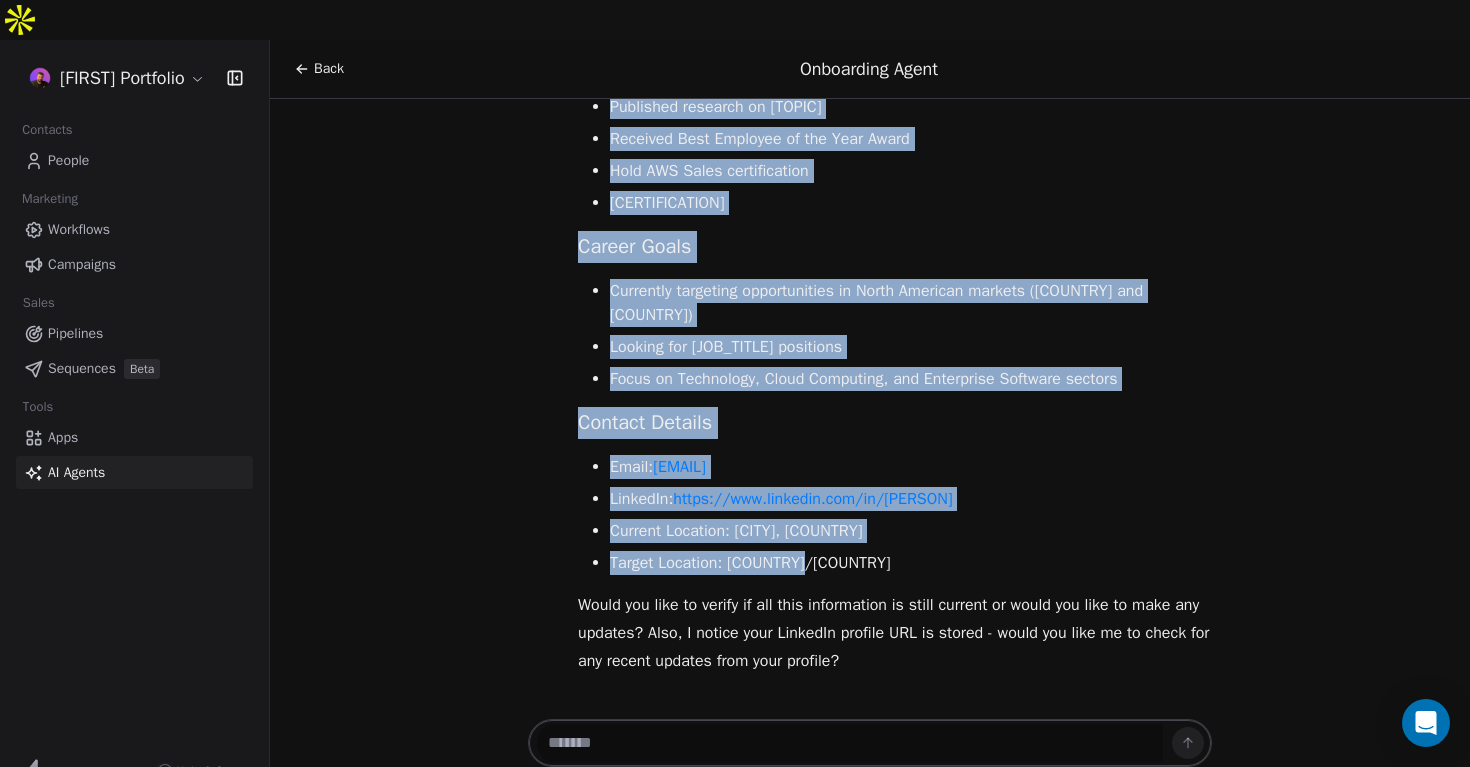 drag, startPoint x: 578, startPoint y: 271, endPoint x: 940, endPoint y: 528, distance: 443.95157 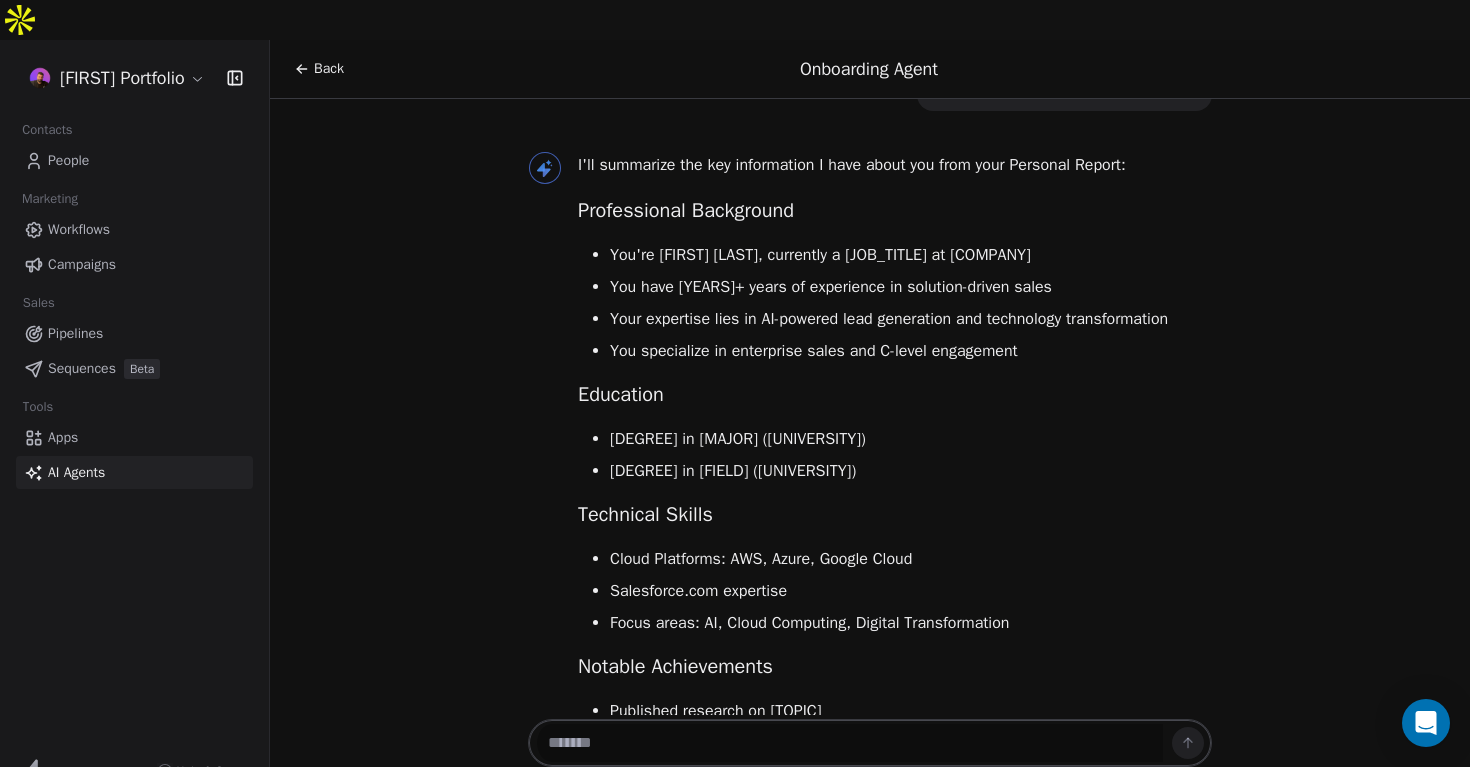 scroll, scrollTop: 251, scrollLeft: 0, axis: vertical 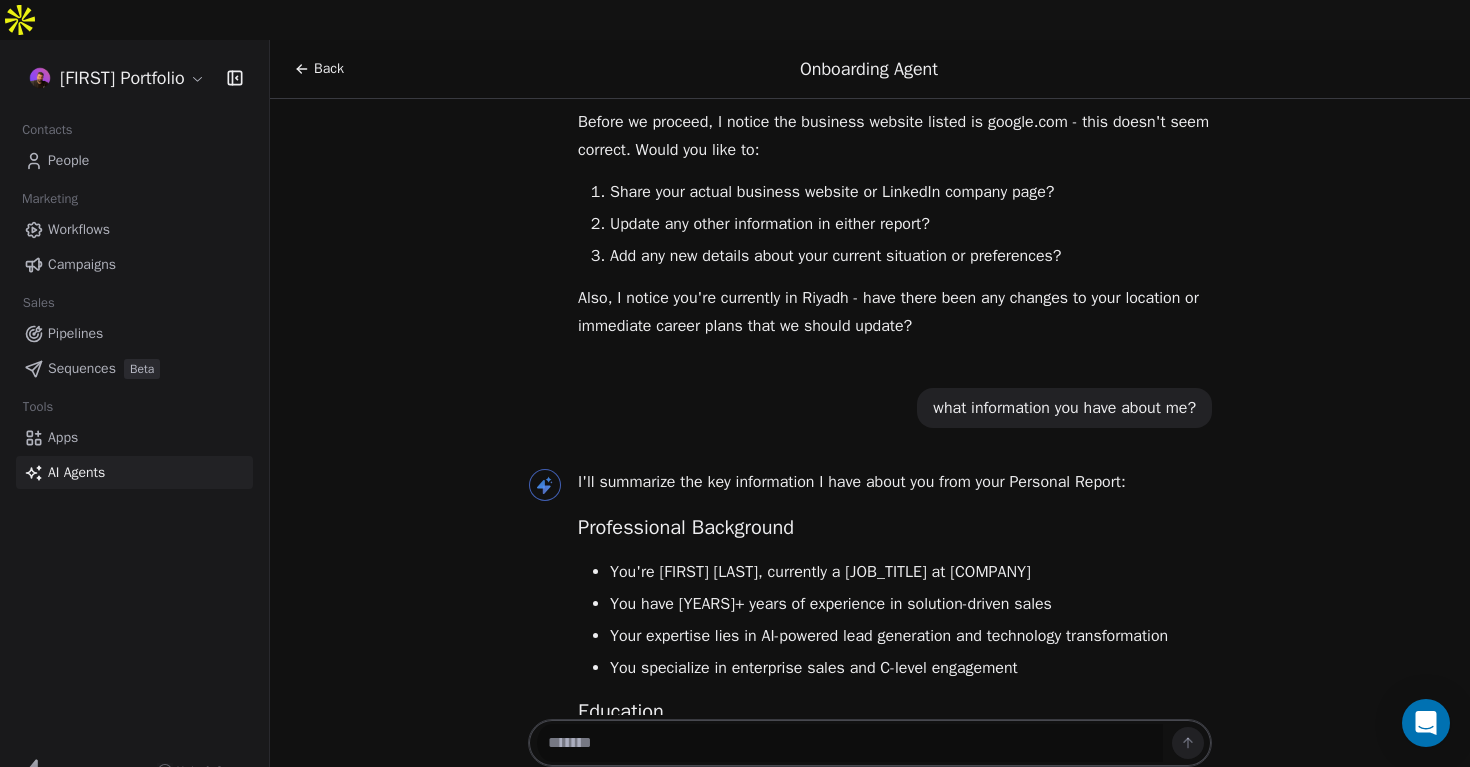 drag, startPoint x: 918, startPoint y: 493, endPoint x: 569, endPoint y: 506, distance: 349.24203 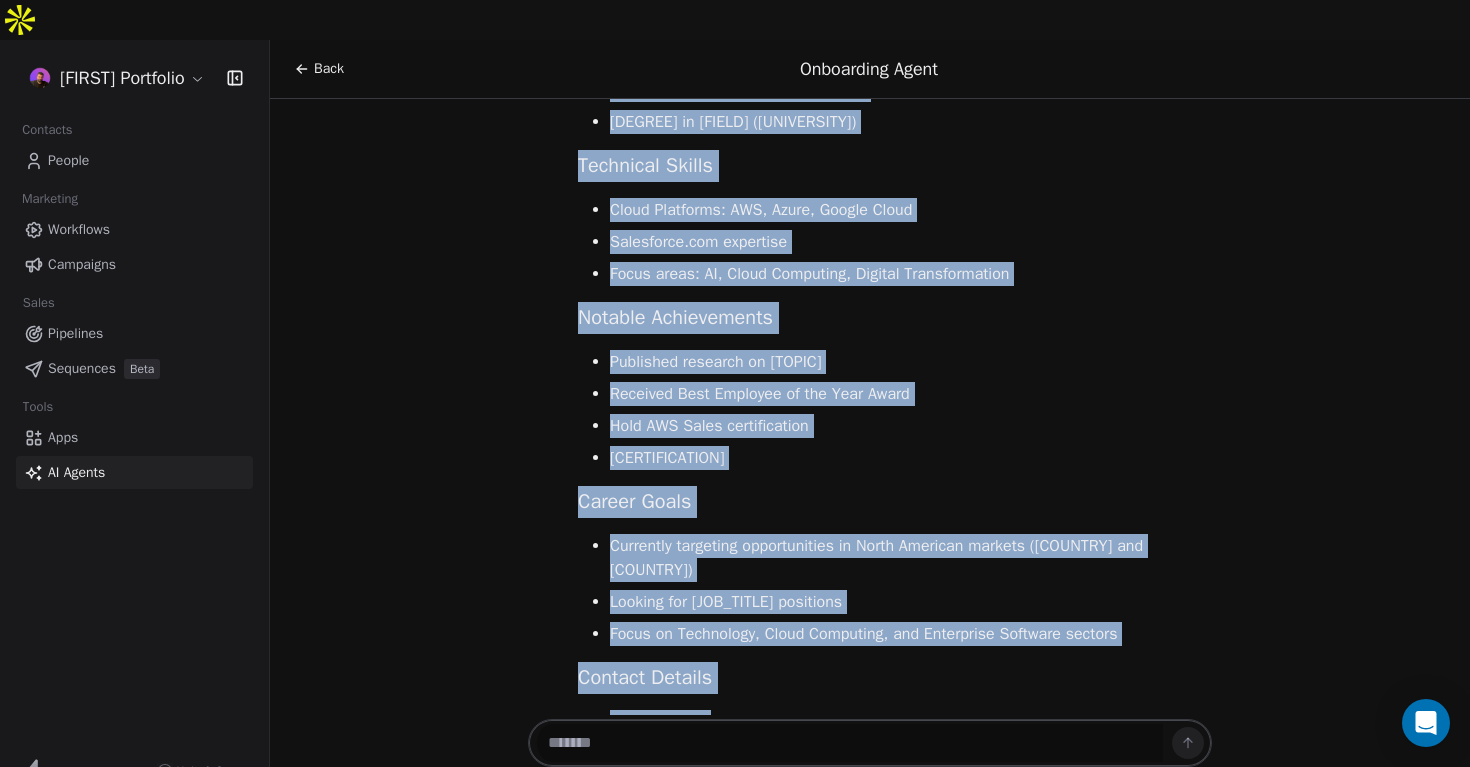 scroll, scrollTop: 1224, scrollLeft: 0, axis: vertical 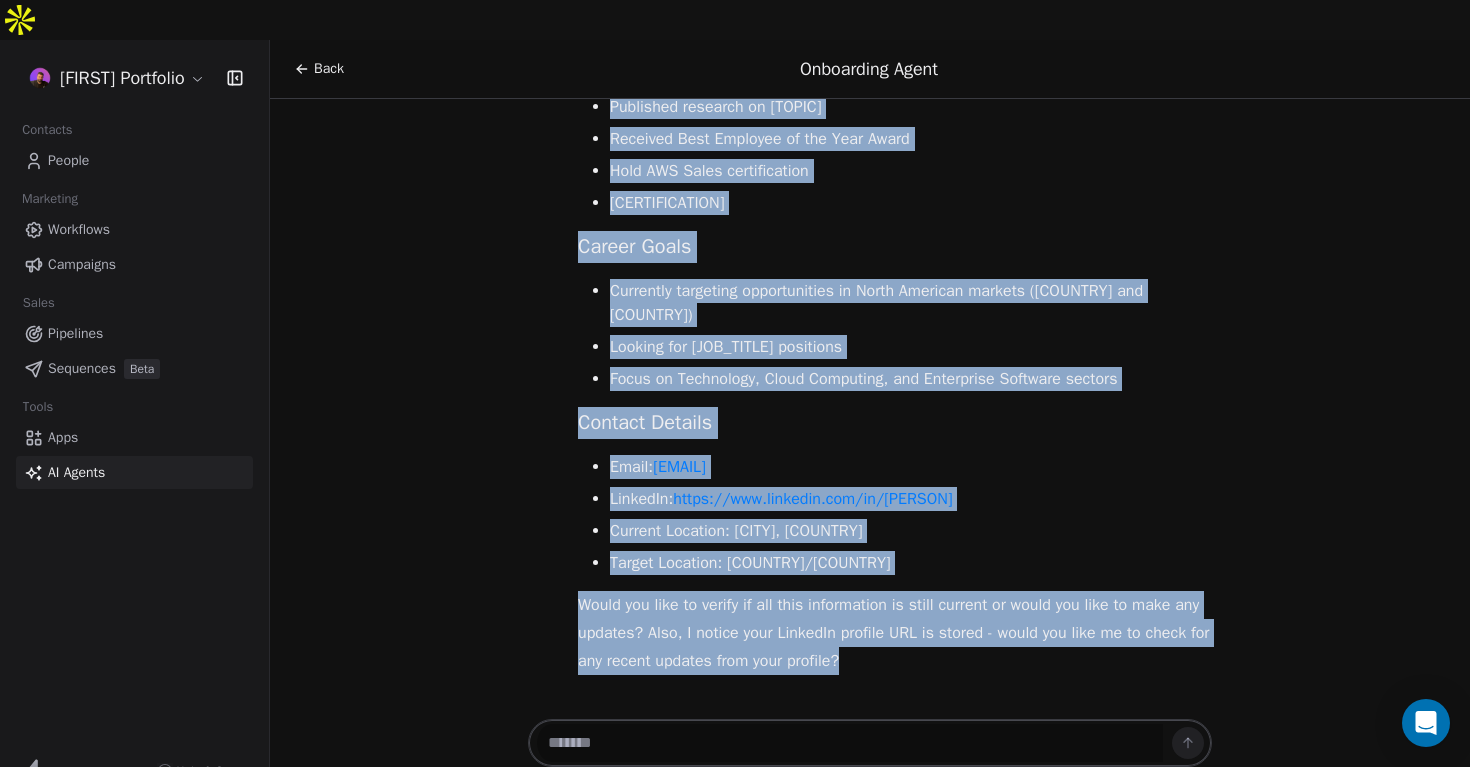 drag, startPoint x: 580, startPoint y: 514, endPoint x: 911, endPoint y: 500, distance: 331.29593 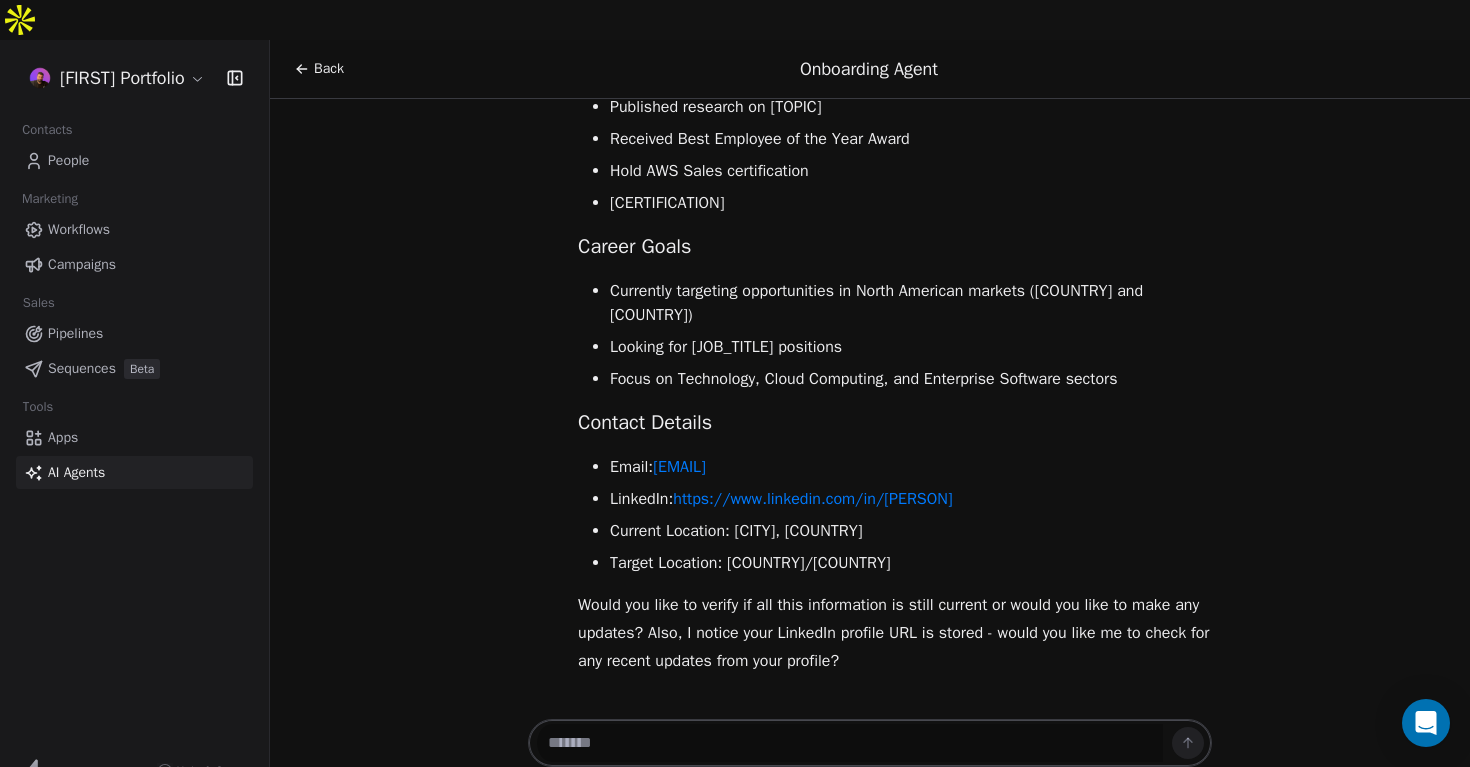 click at bounding box center (850, 743) 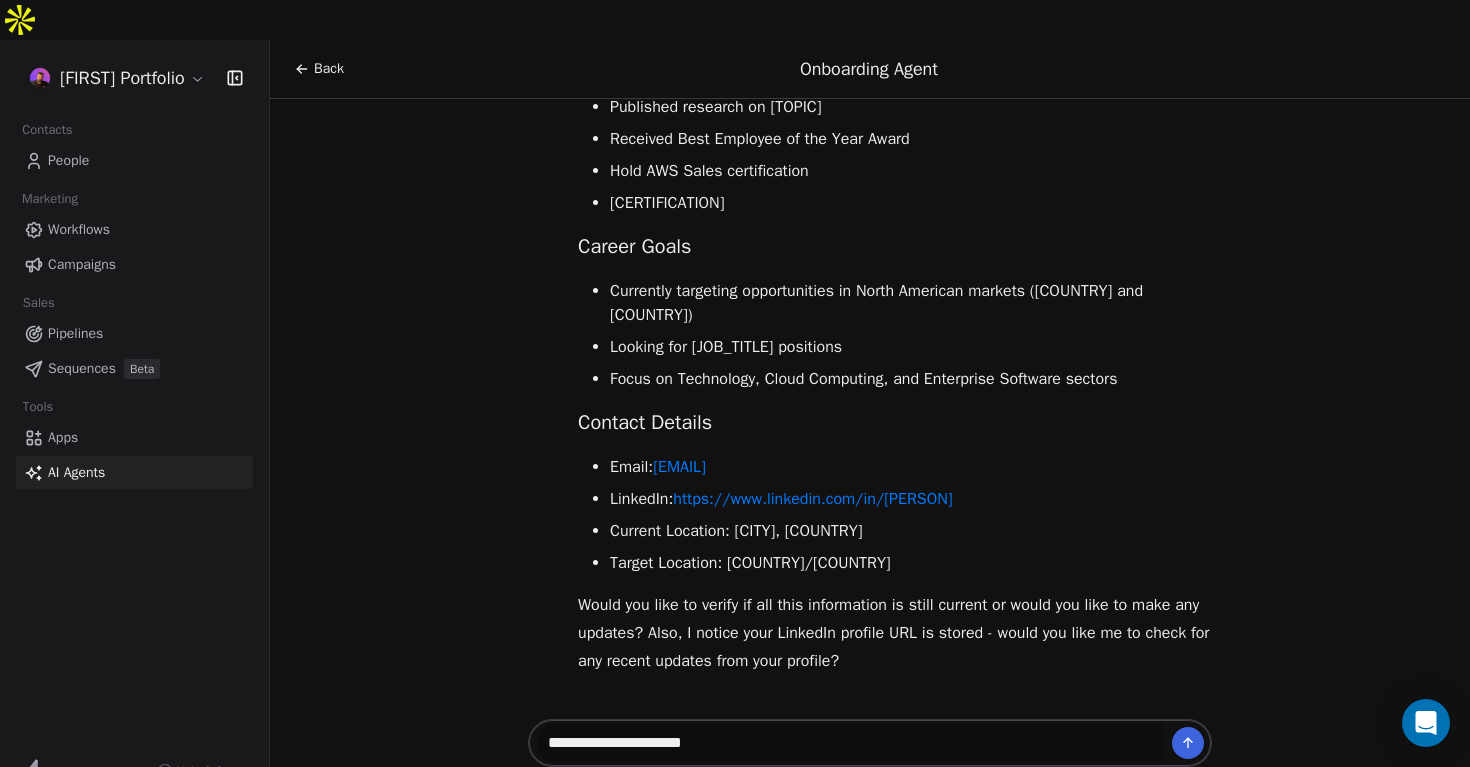 type on "**********" 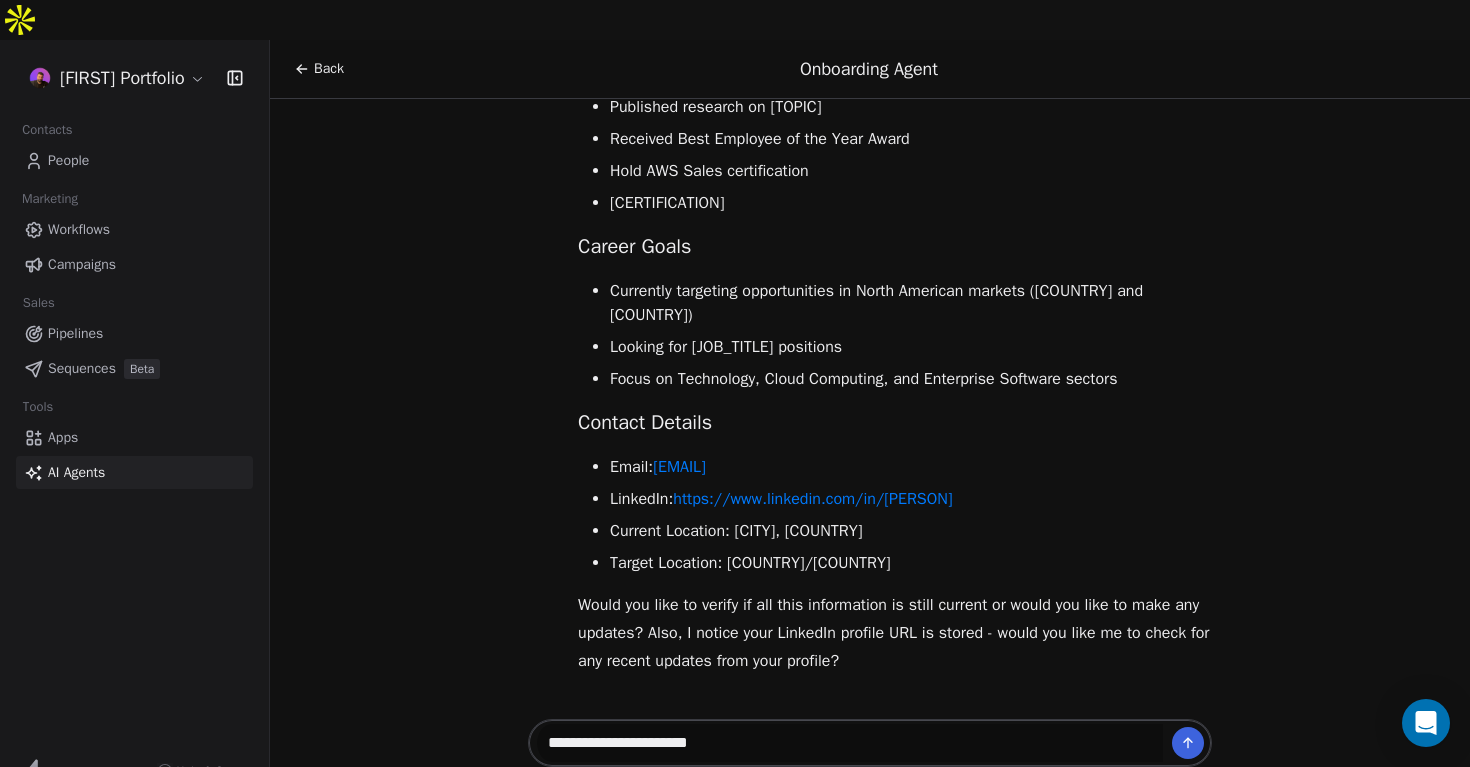 type 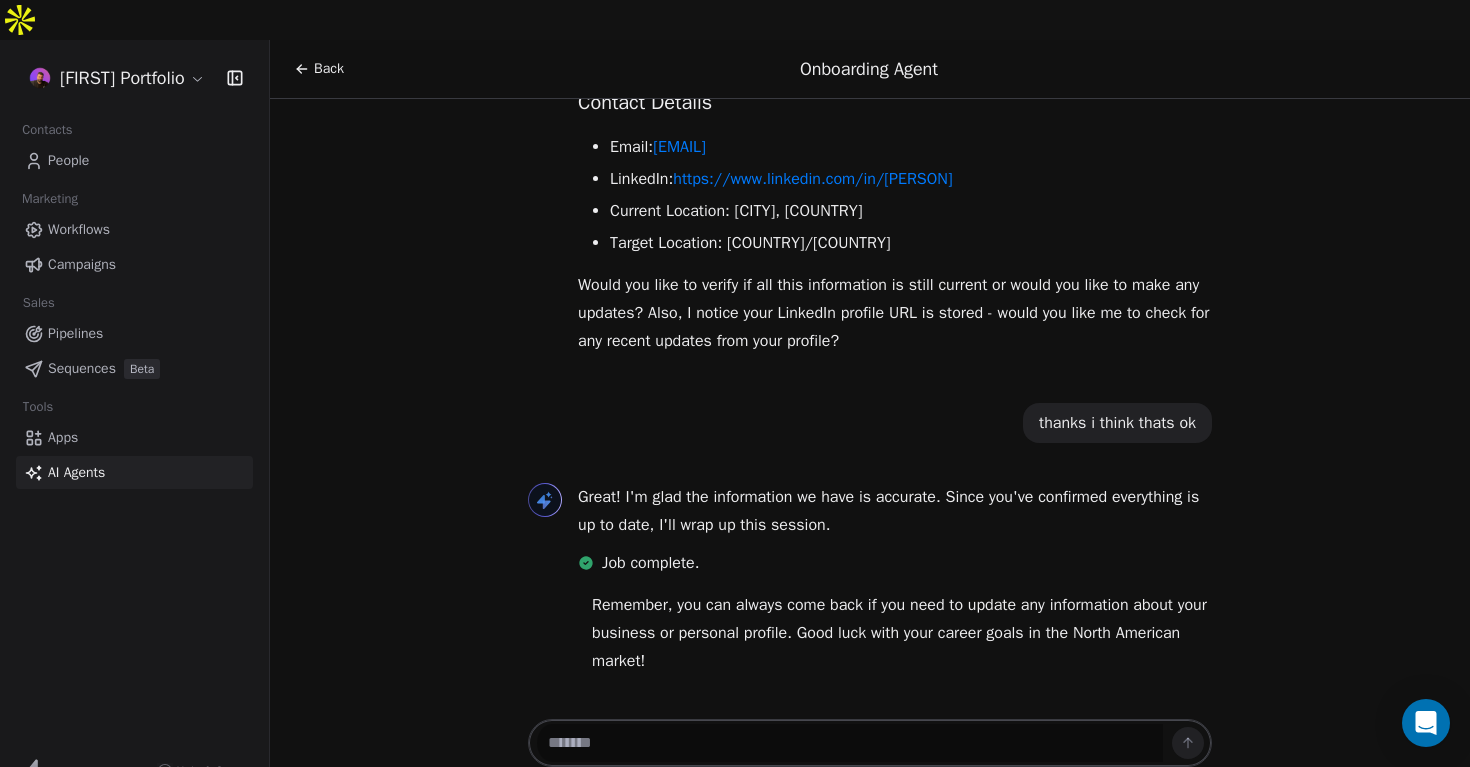 scroll, scrollTop: 1544, scrollLeft: 0, axis: vertical 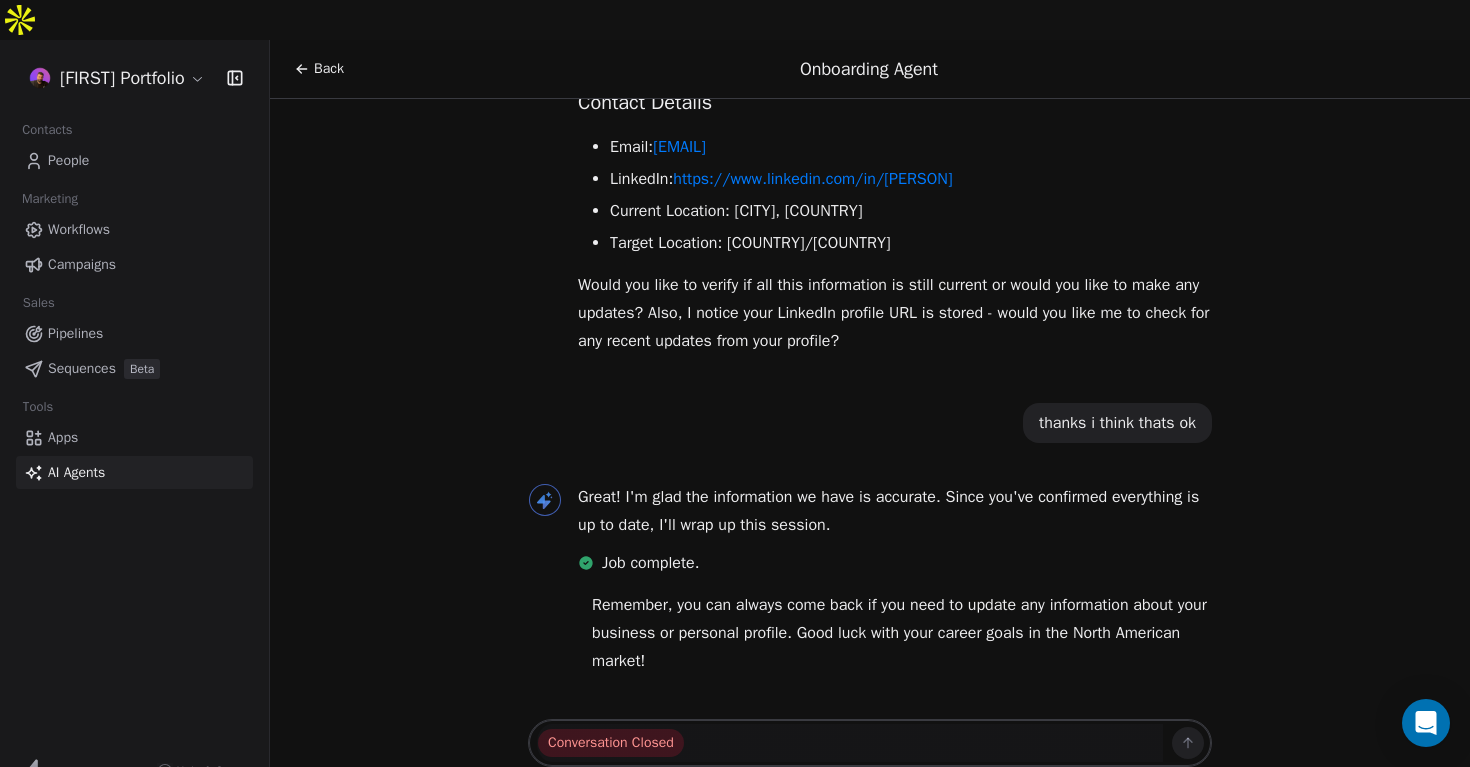 click 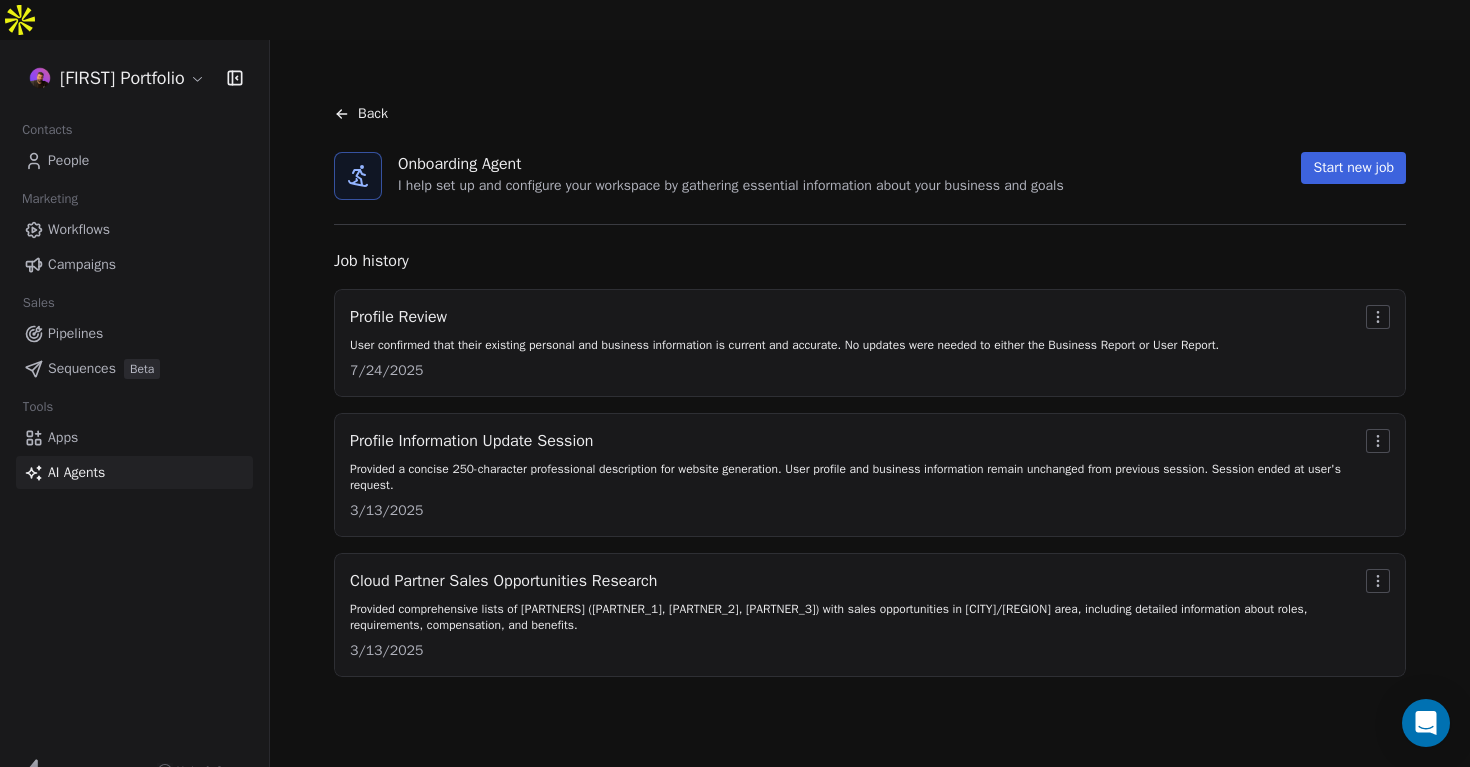 click on "Back" at bounding box center (373, 114) 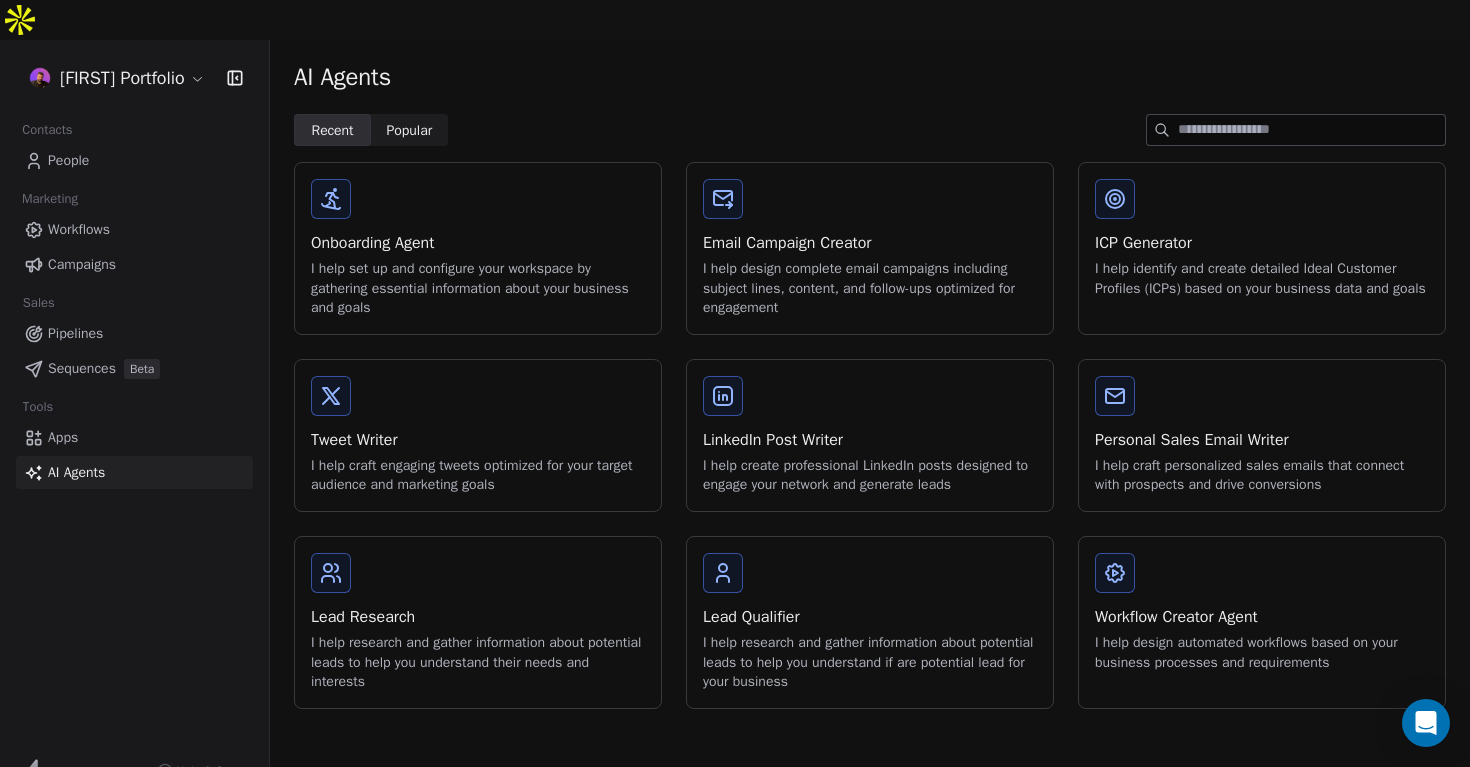 click on "ICP Generator" at bounding box center [1262, 243] 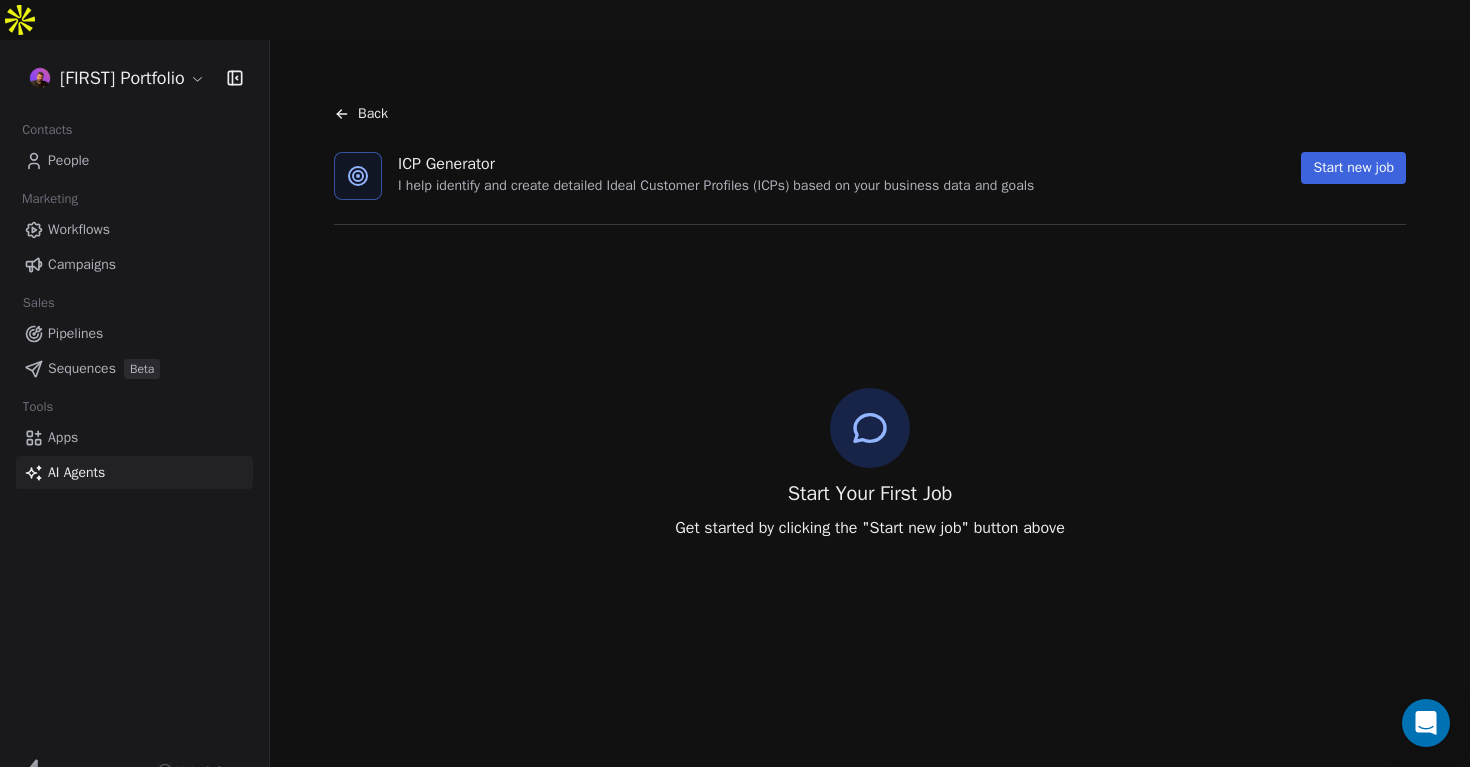click on "Back" at bounding box center [373, 114] 